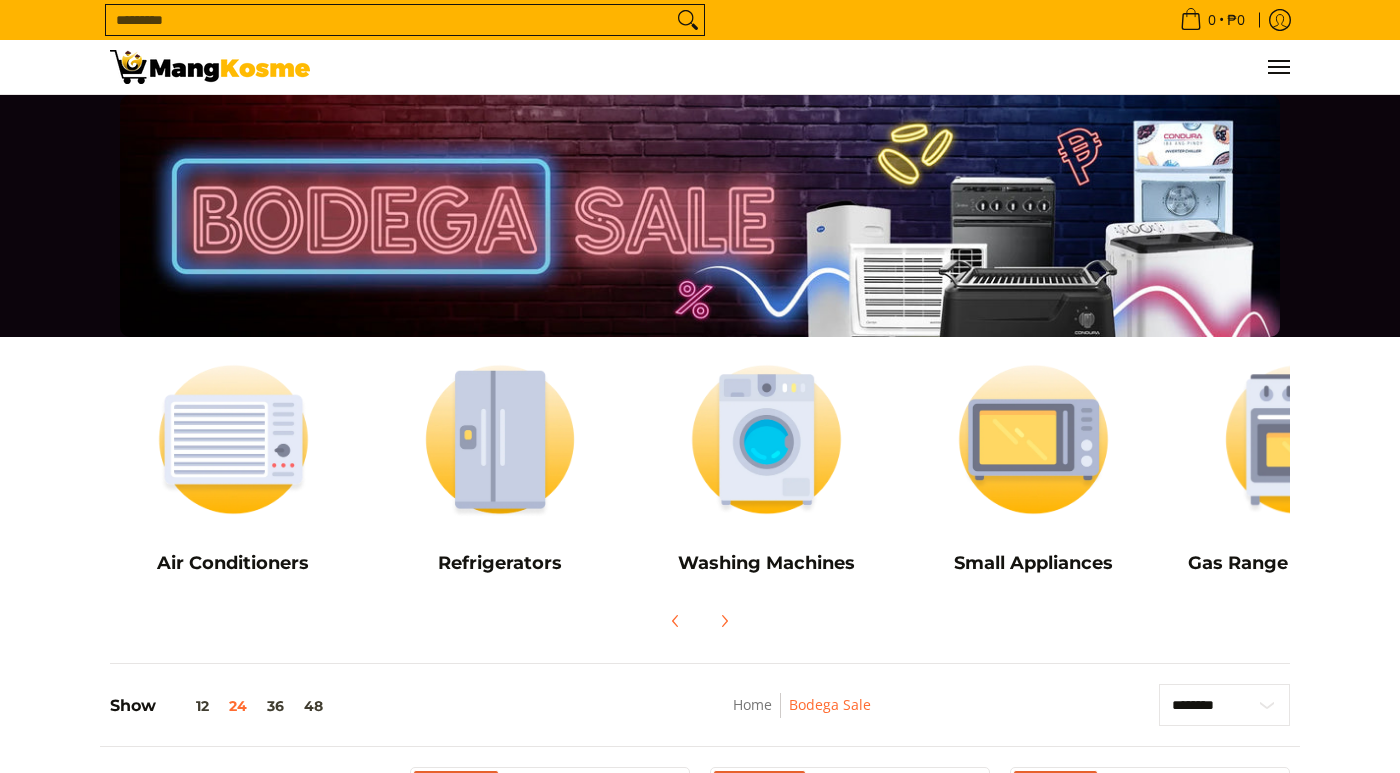 scroll, scrollTop: 186, scrollLeft: 0, axis: vertical 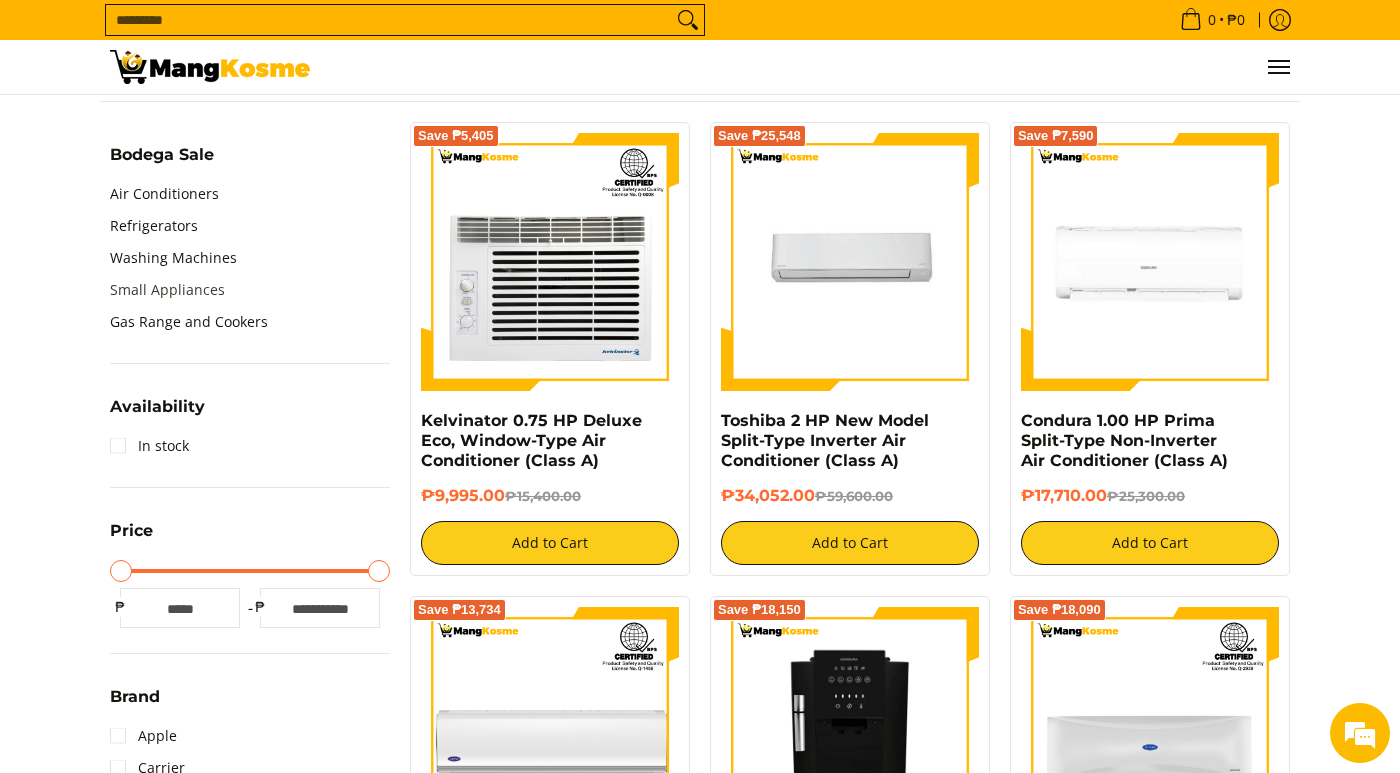 click on "Small Appliances" at bounding box center (167, 290) 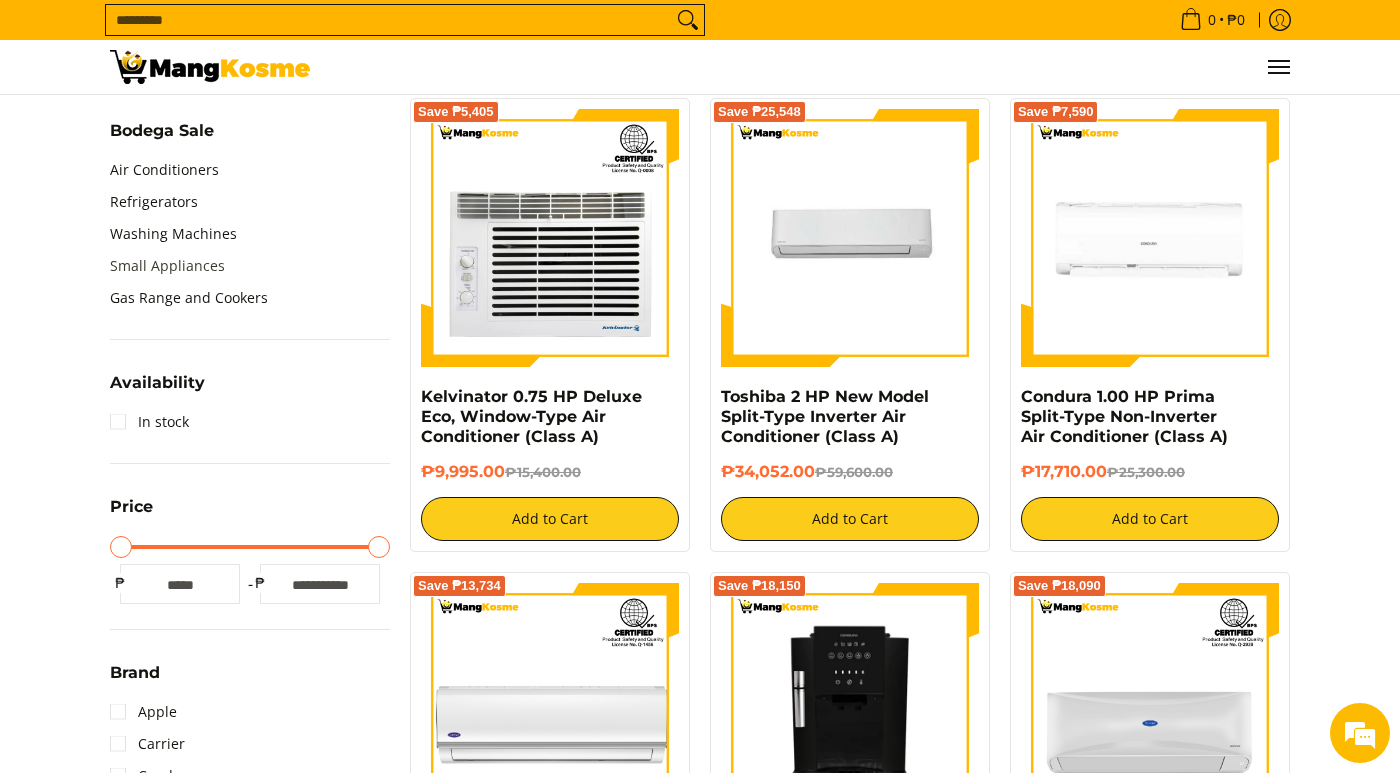 scroll, scrollTop: 709, scrollLeft: 0, axis: vertical 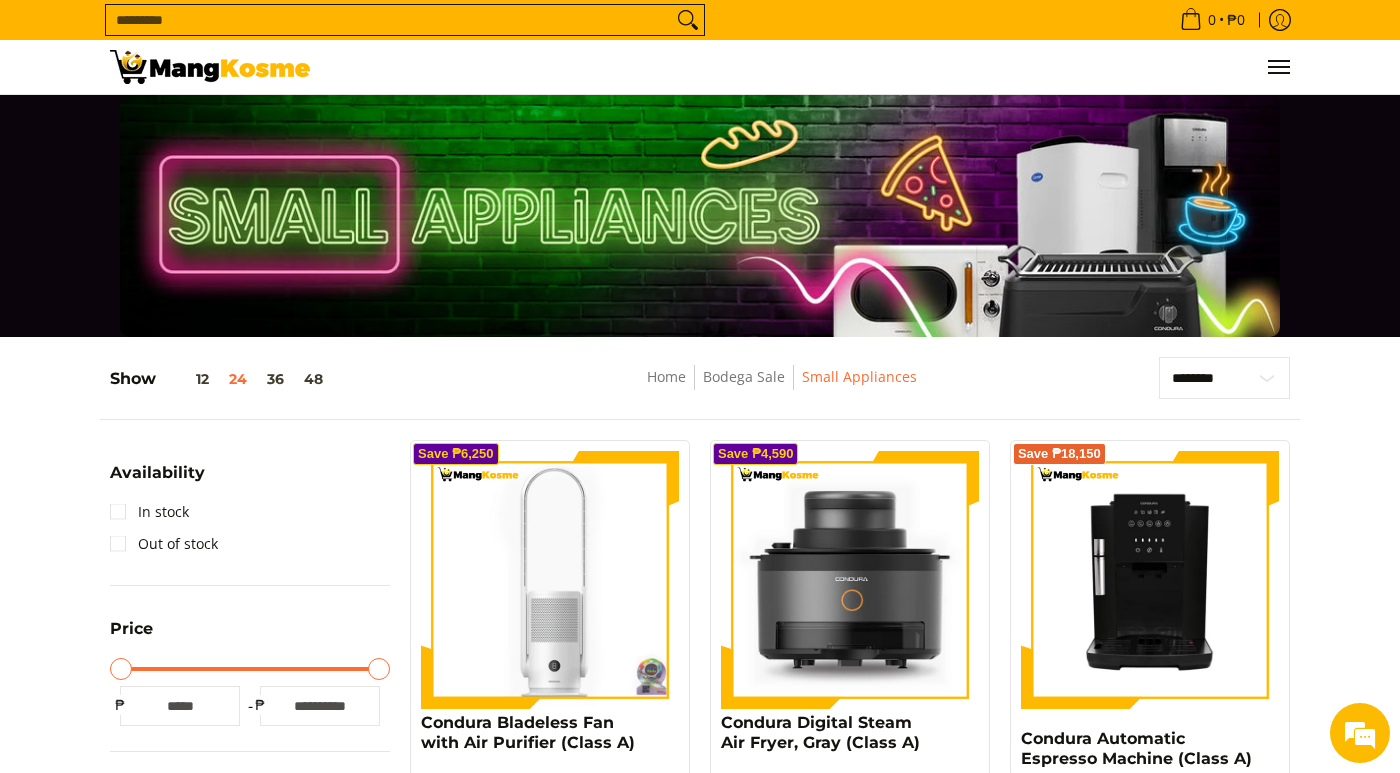 click on "Search..." at bounding box center [389, 20] 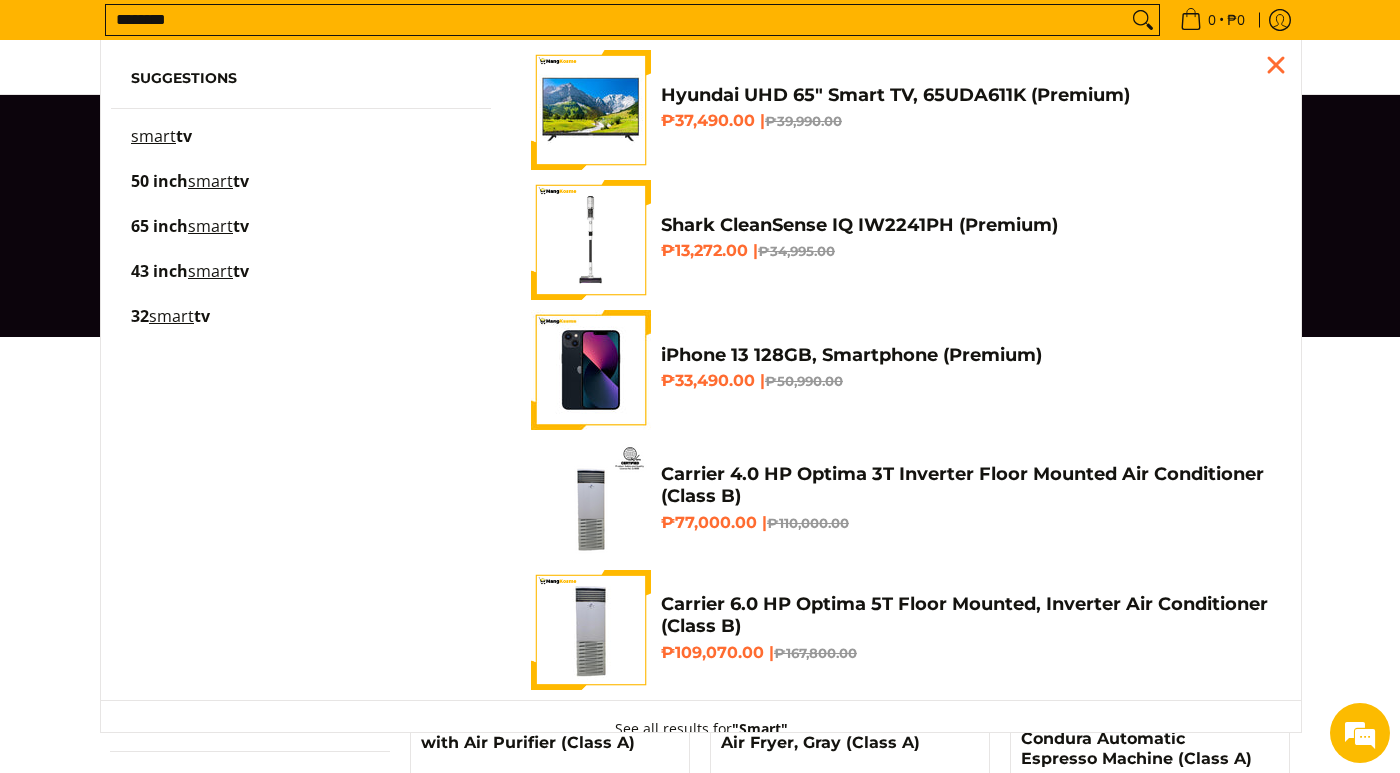 type on "********" 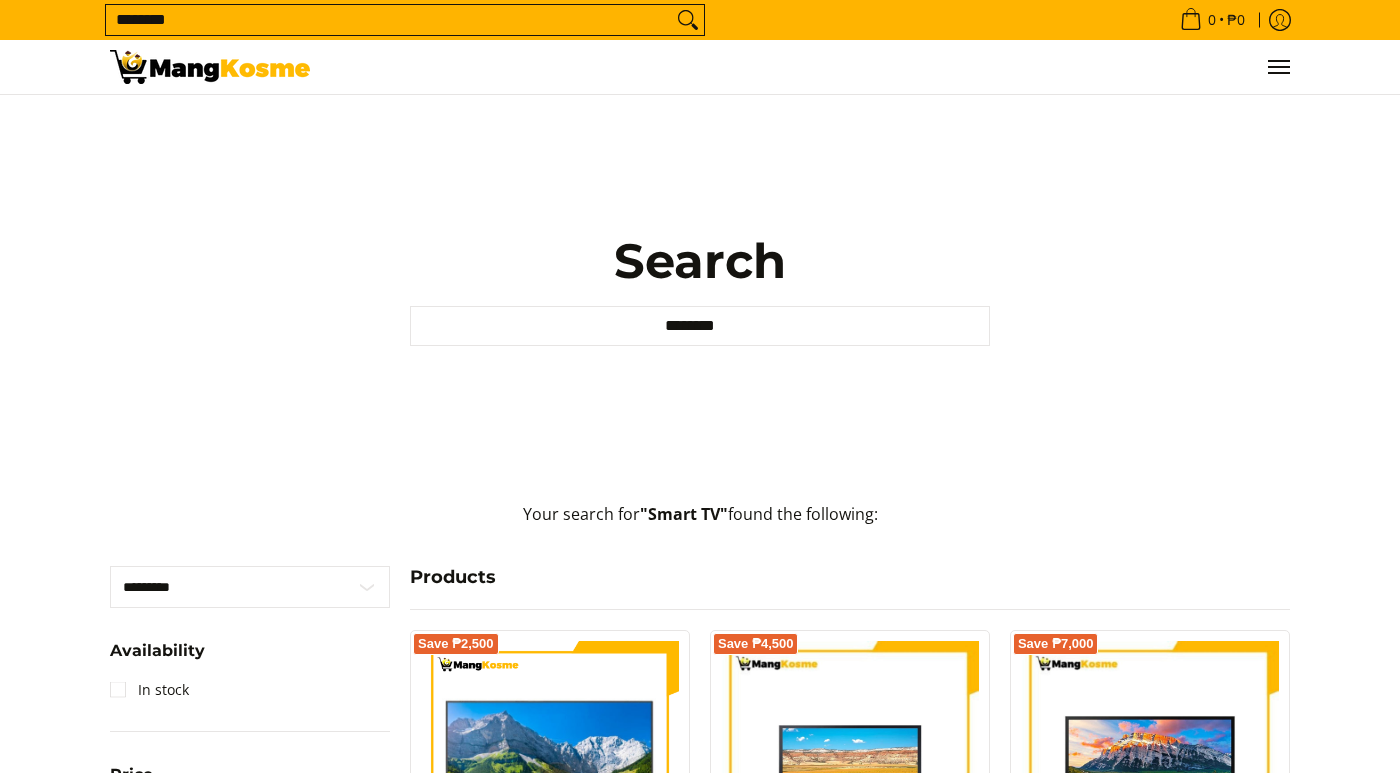 scroll, scrollTop: 0, scrollLeft: 0, axis: both 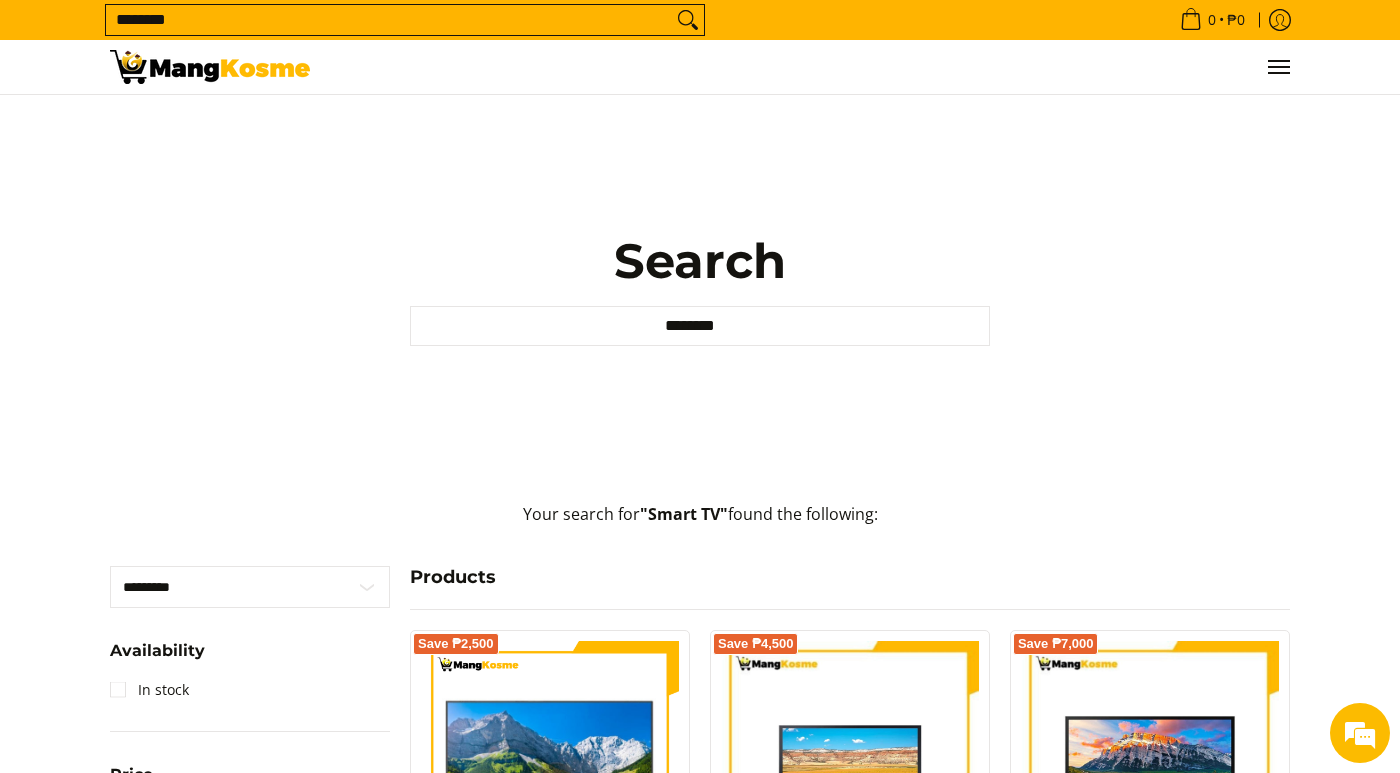 click on "********" at bounding box center (389, 20) 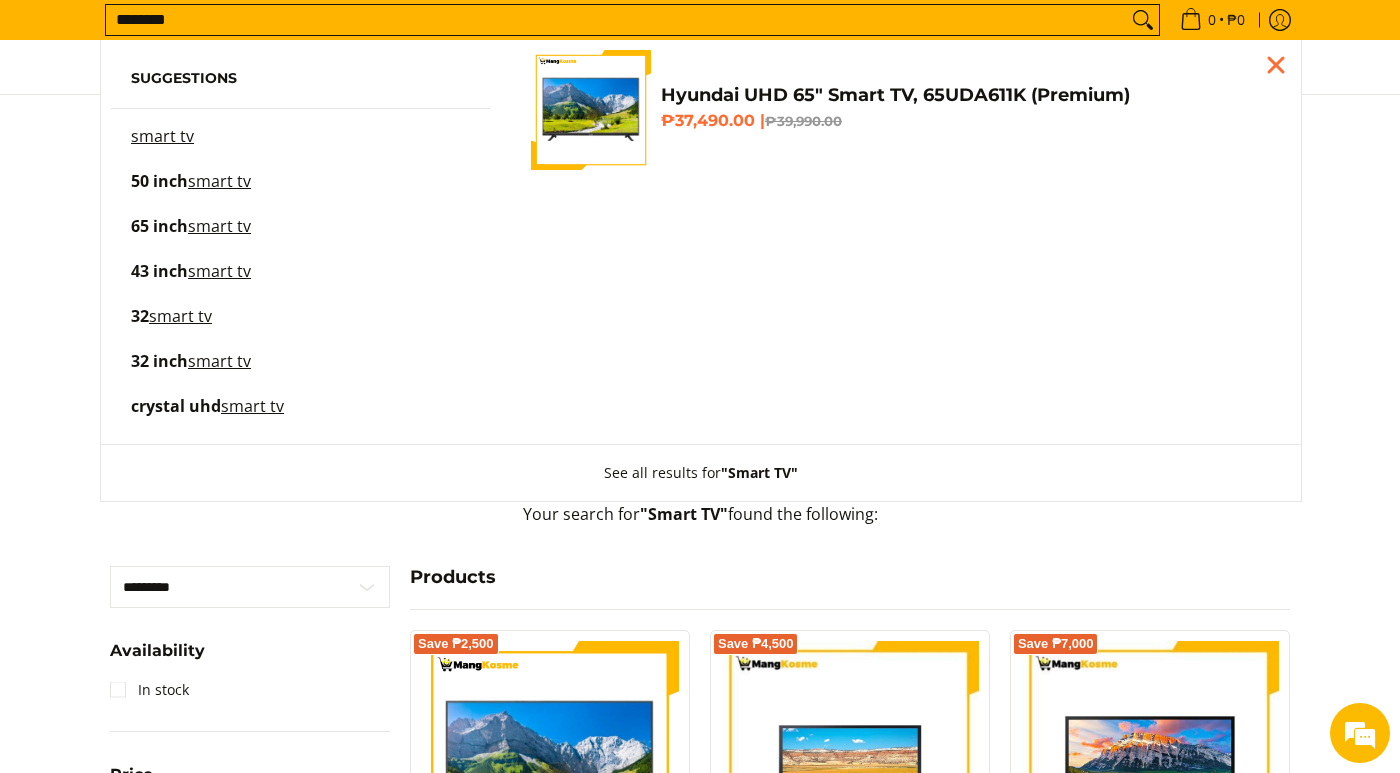 click on "50 inch" at bounding box center [159, 181] 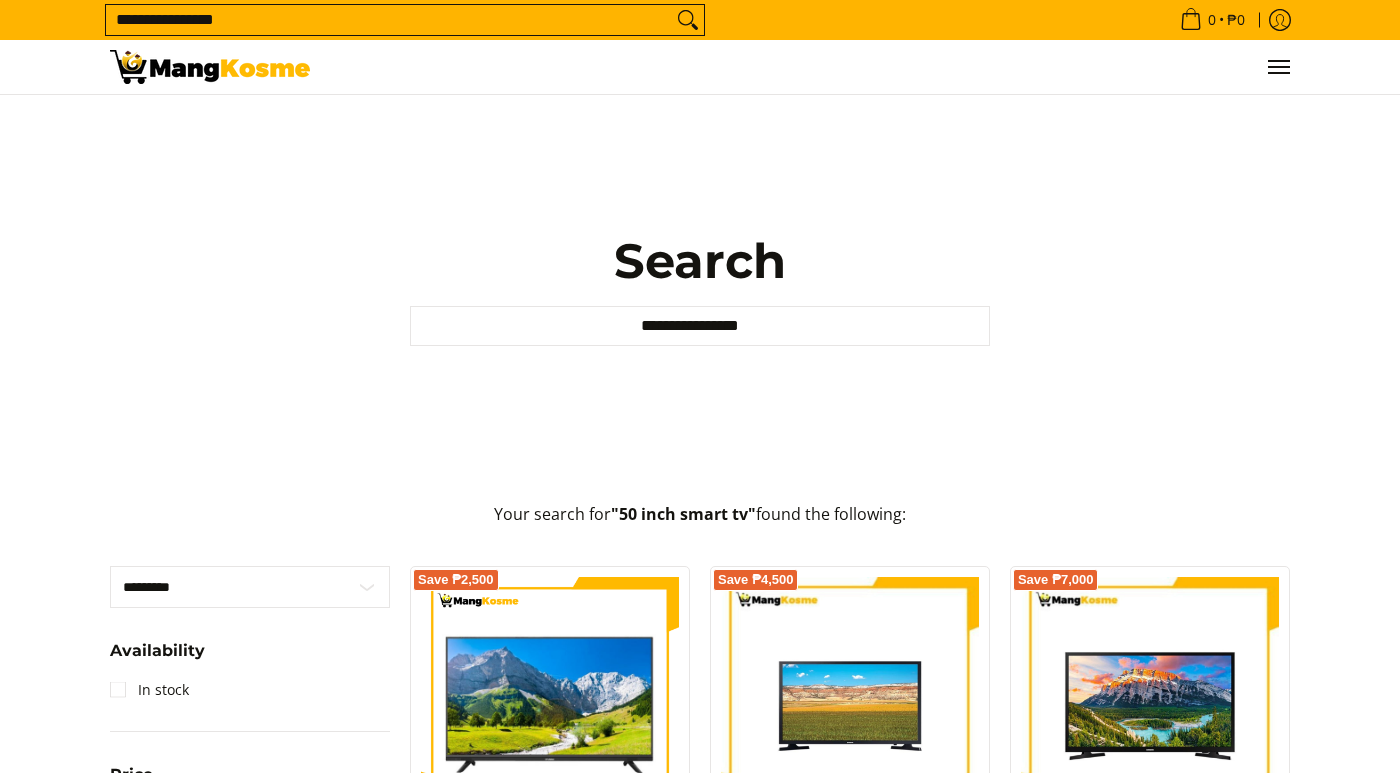 scroll, scrollTop: 0, scrollLeft: 0, axis: both 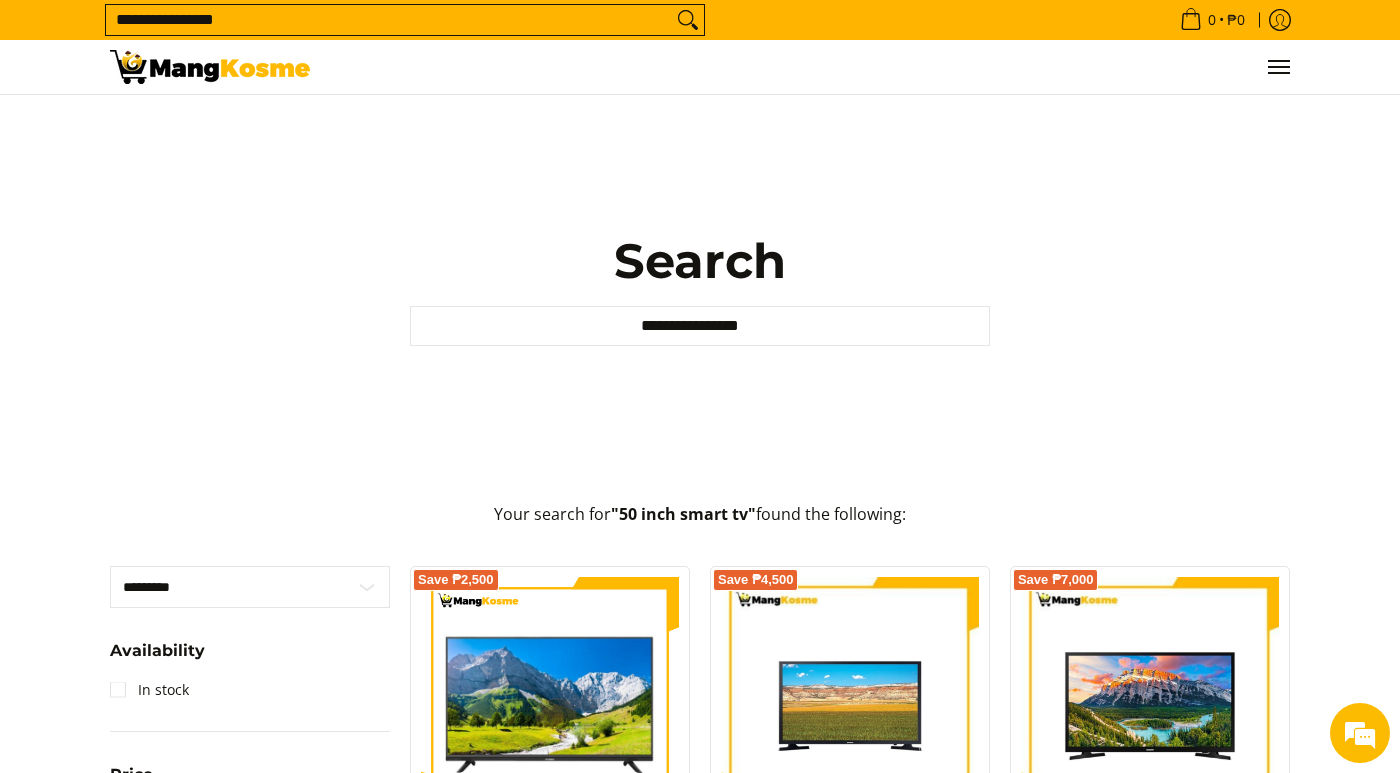 click on "**********" at bounding box center [389, 20] 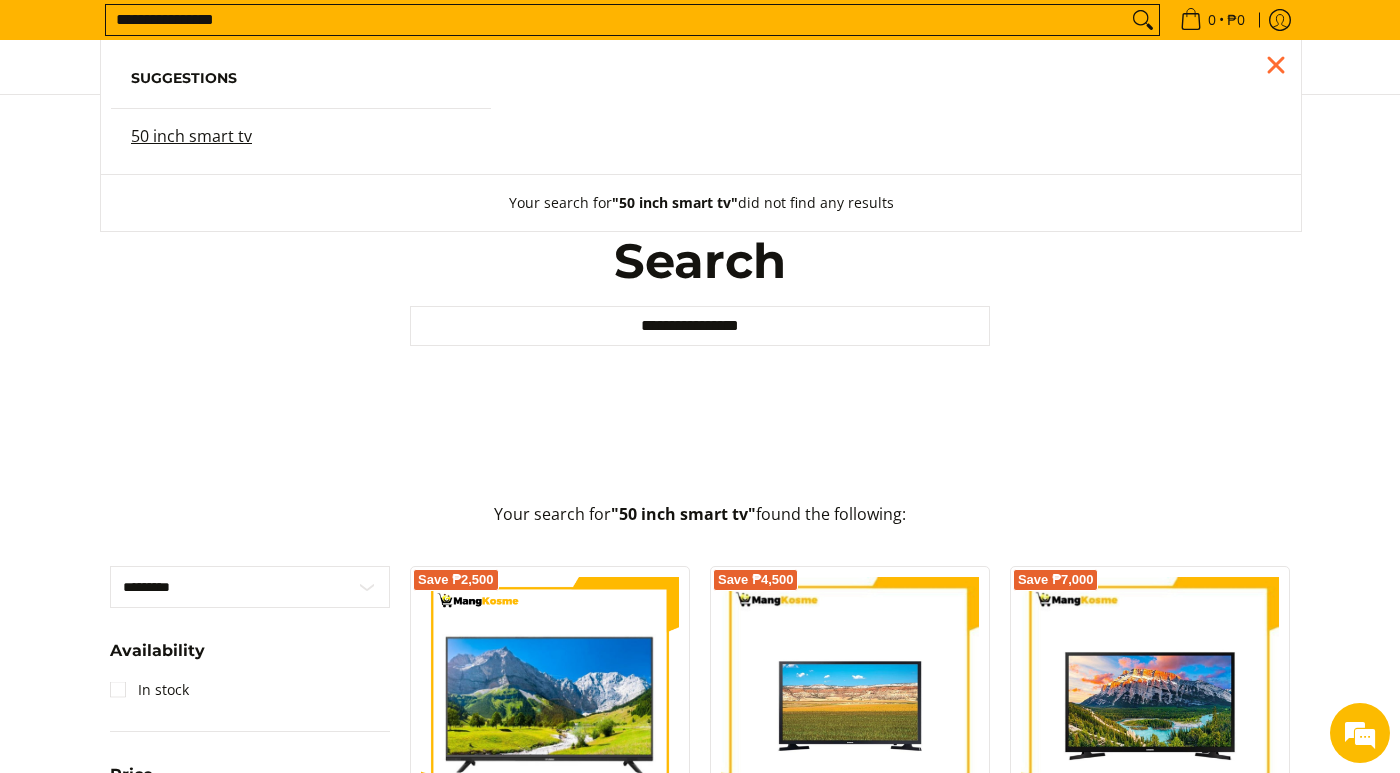 scroll, scrollTop: 0, scrollLeft: 0, axis: both 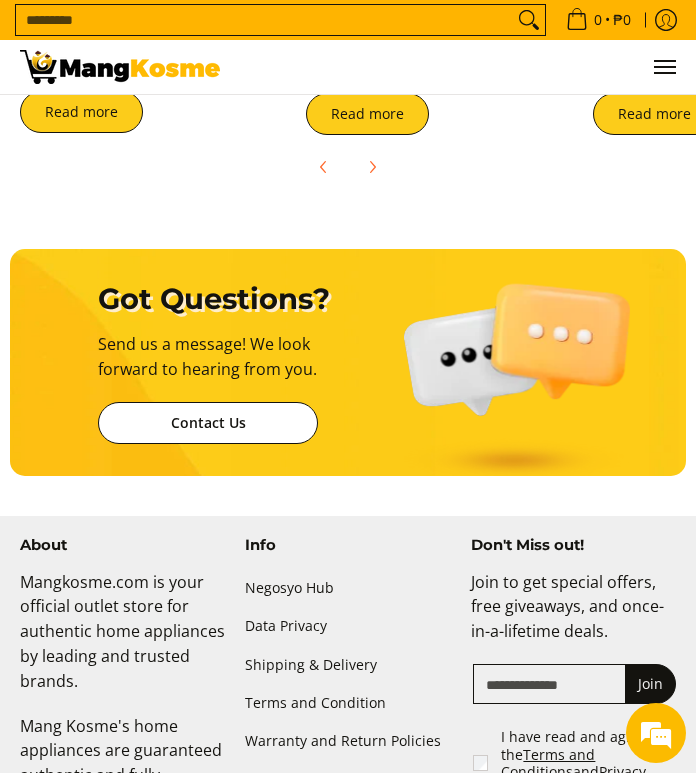 click on "Contact Us" at bounding box center [208, 423] 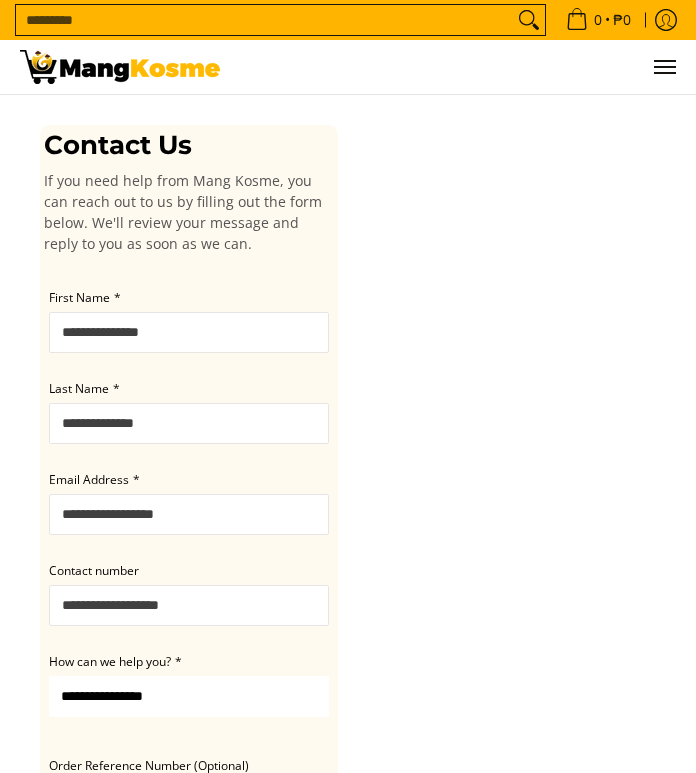 scroll, scrollTop: 0, scrollLeft: 0, axis: both 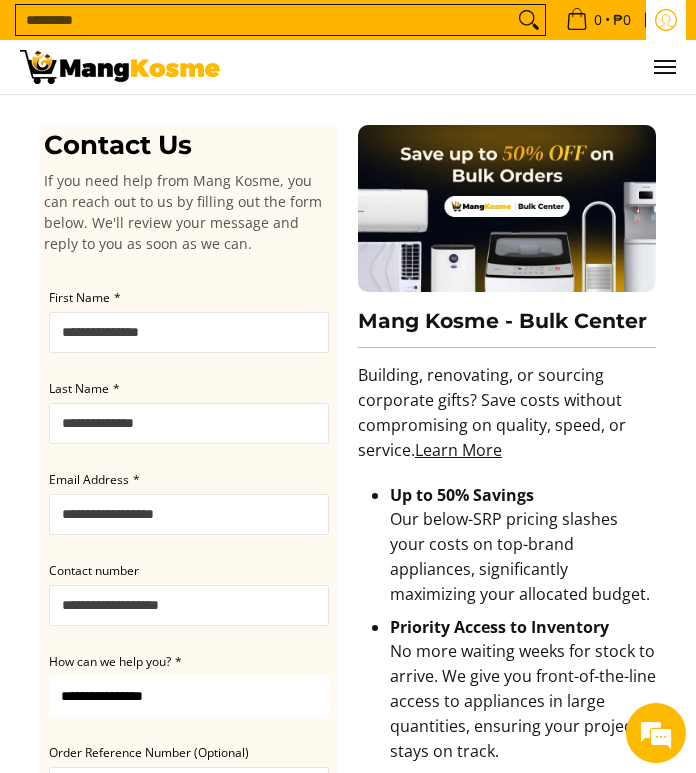 click 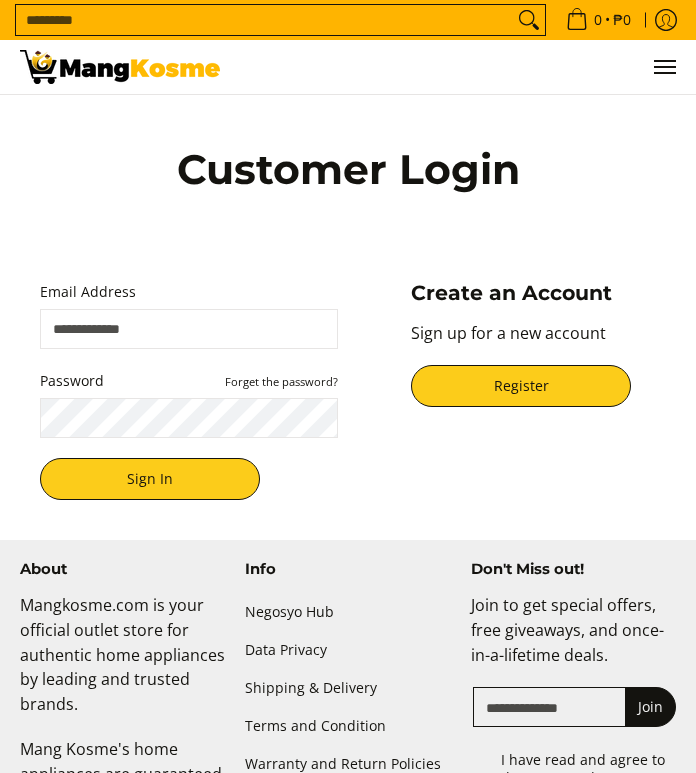 scroll, scrollTop: 0, scrollLeft: 0, axis: both 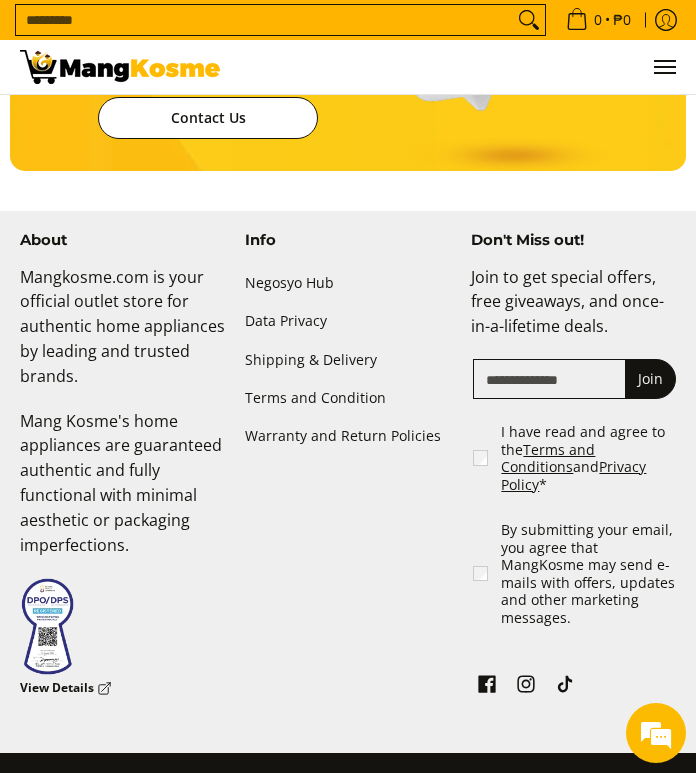 click on "Info" at bounding box center [347, 240] 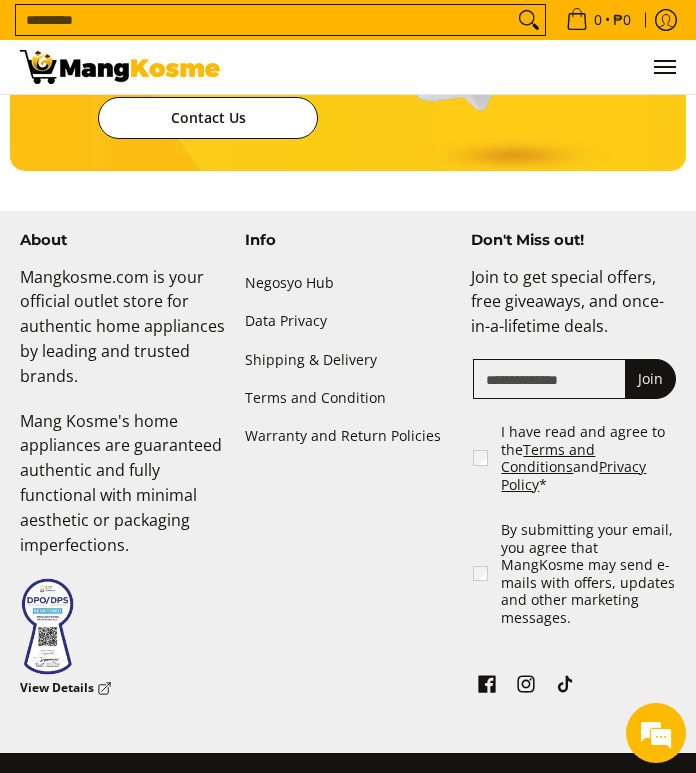 scroll, scrollTop: 0, scrollLeft: 656, axis: horizontal 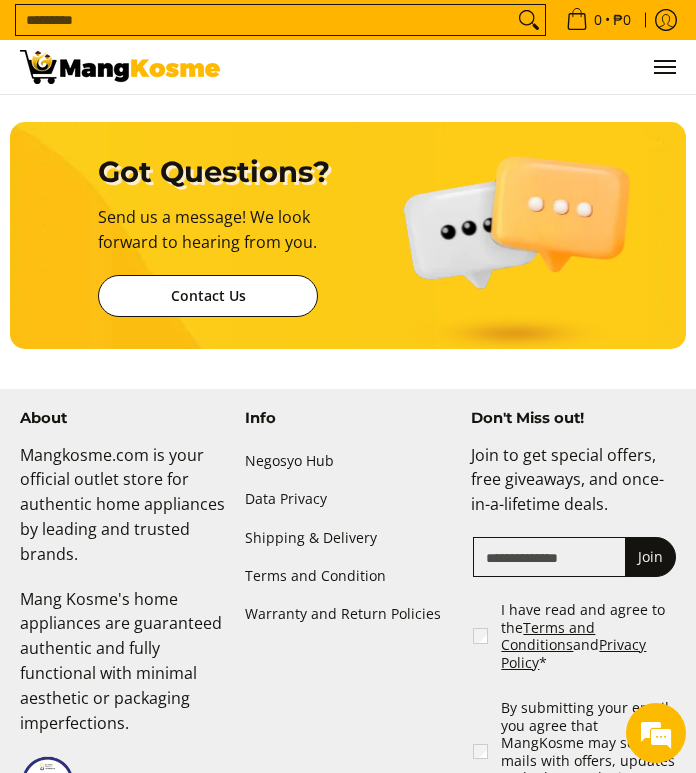 click on "Contact Us" at bounding box center (208, 296) 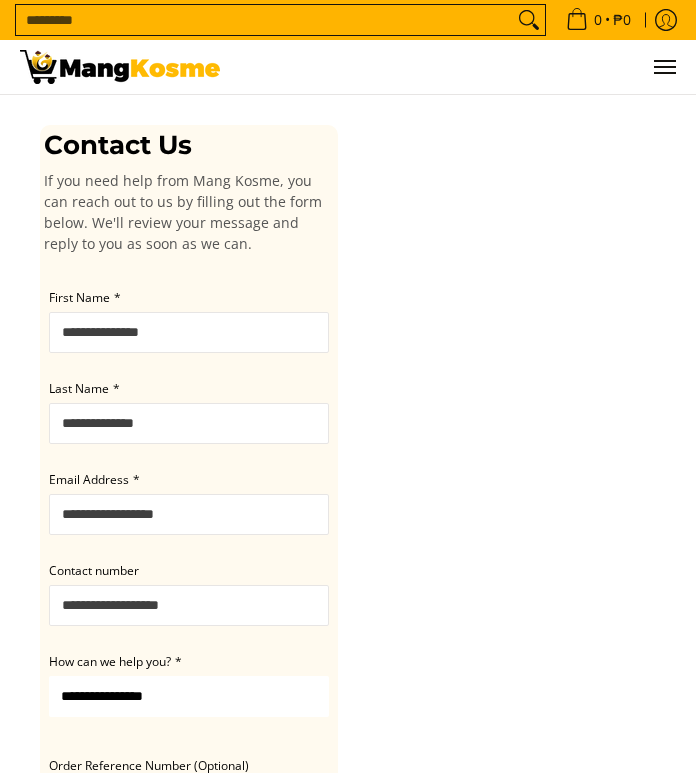 scroll, scrollTop: 0, scrollLeft: 0, axis: both 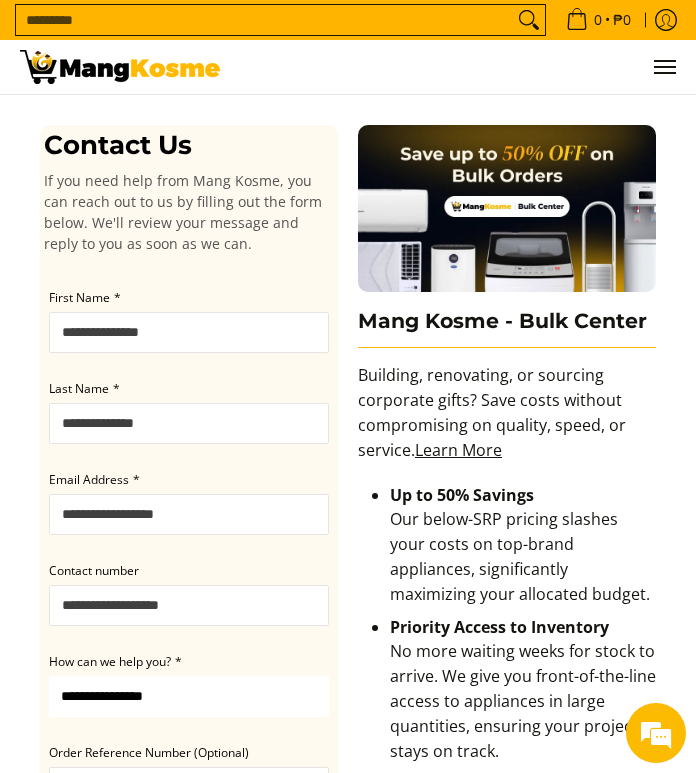 click on "First Name
*" at bounding box center [189, 332] 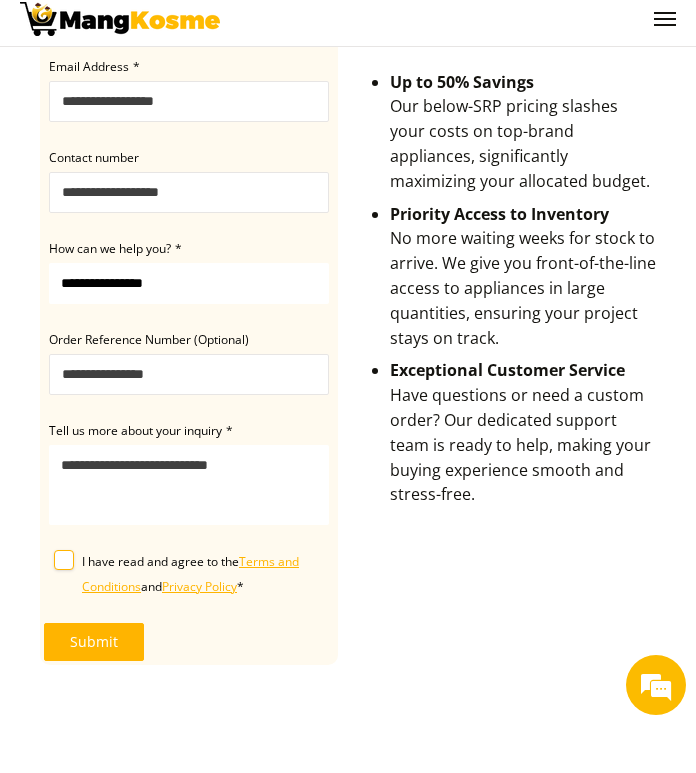 scroll, scrollTop: 368, scrollLeft: 0, axis: vertical 